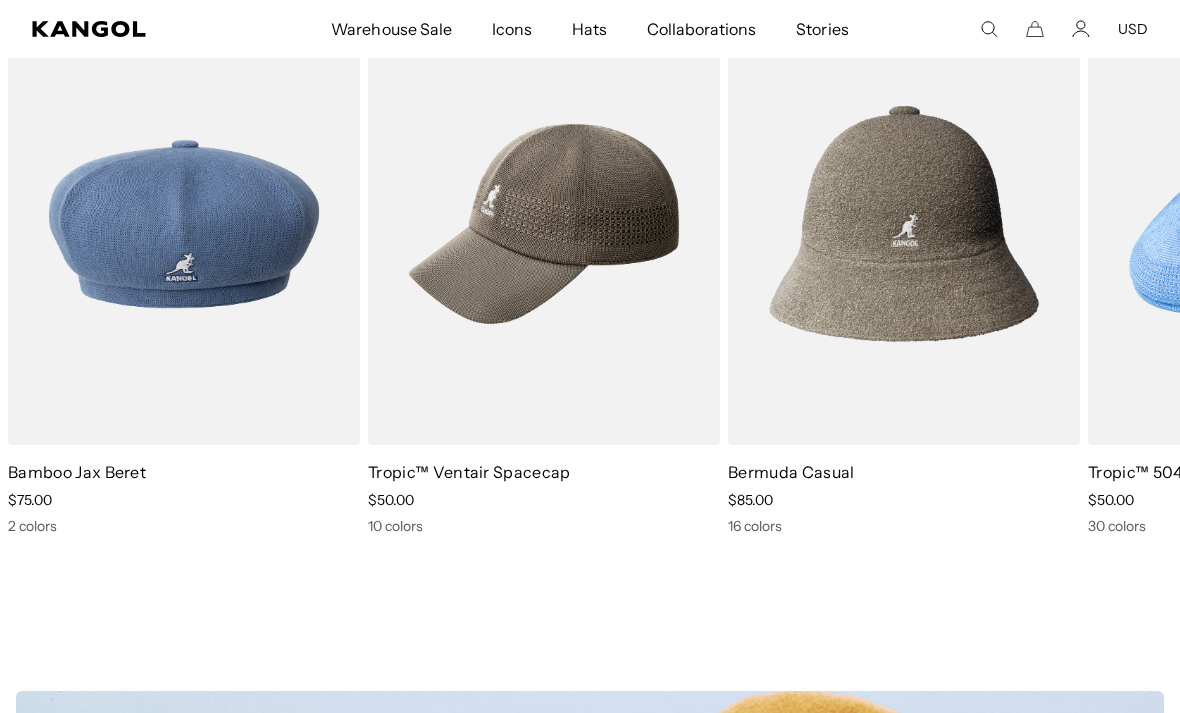 scroll, scrollTop: 870, scrollLeft: 0, axis: vertical 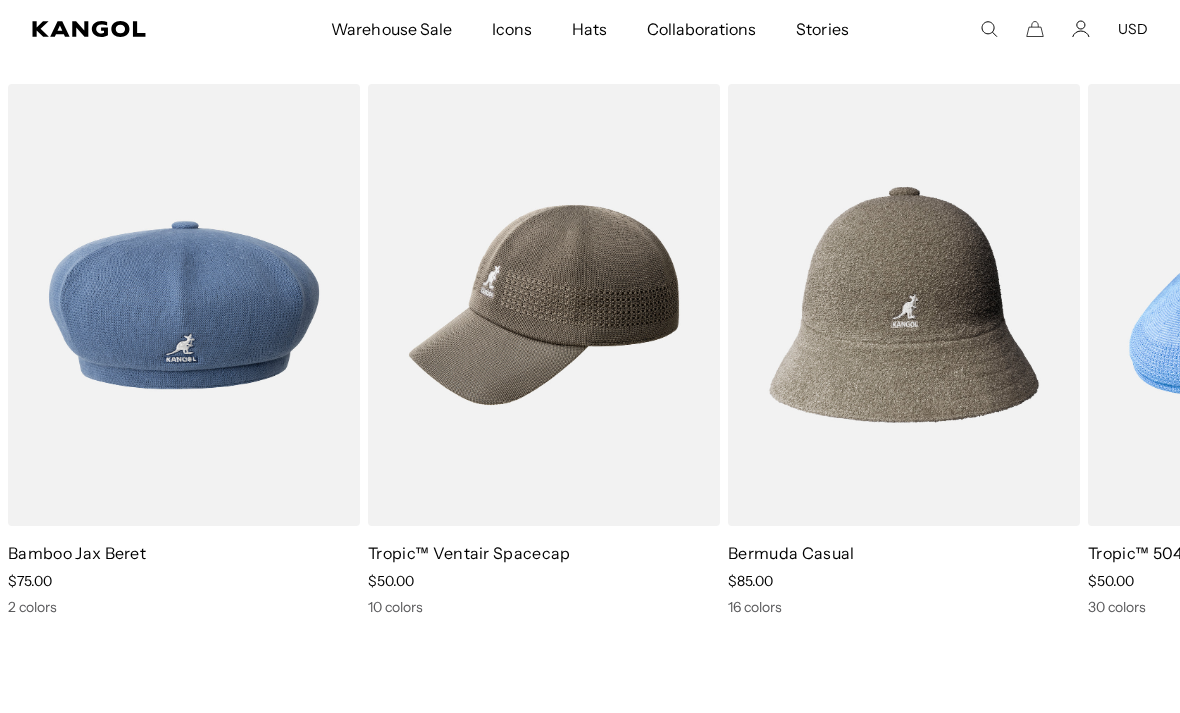 click at bounding box center [989, 29] 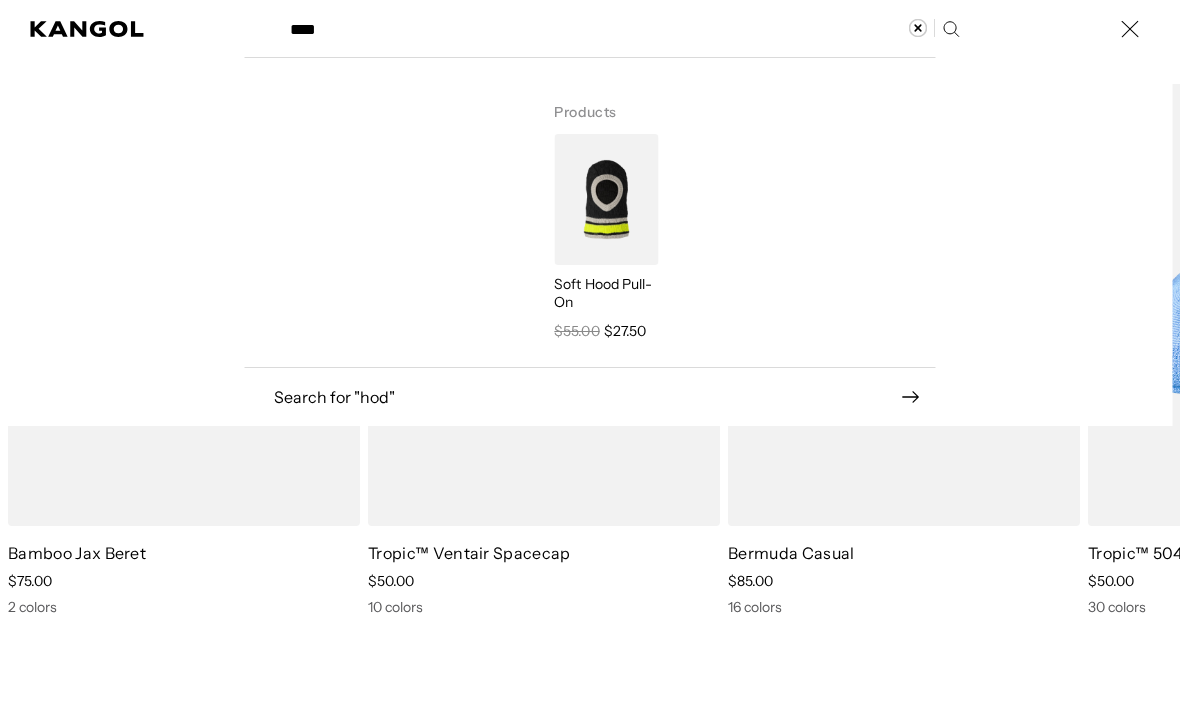 scroll, scrollTop: 0, scrollLeft: 0, axis: both 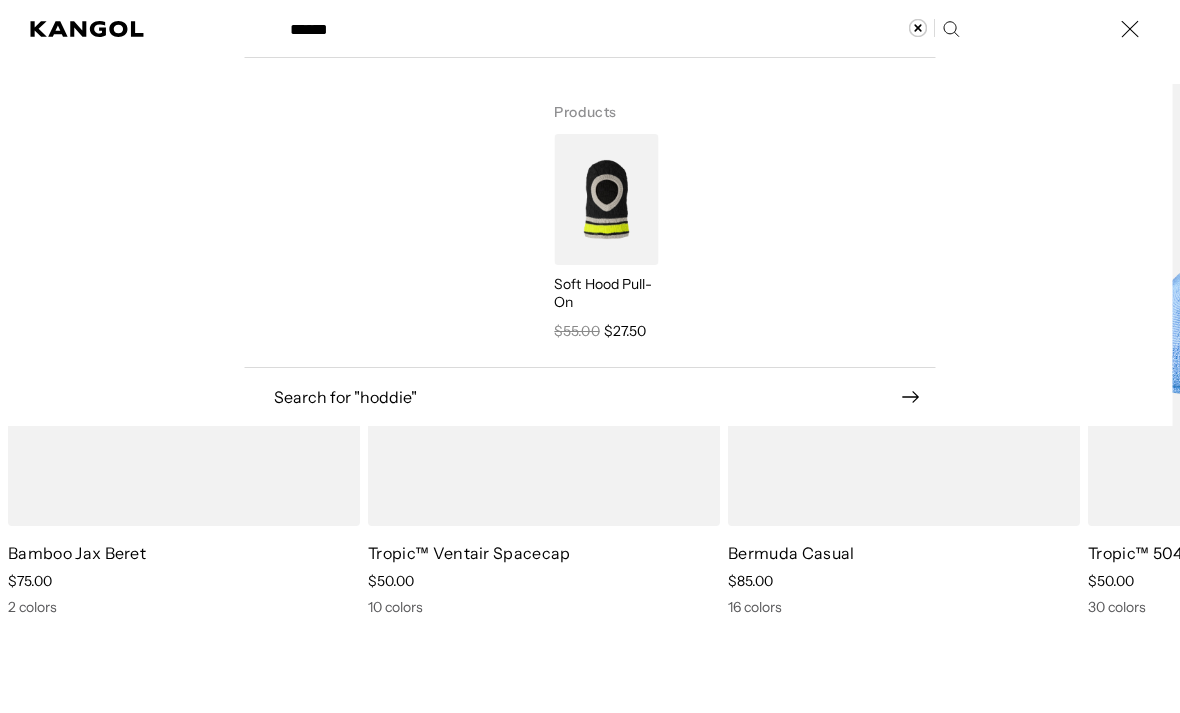 type on "******" 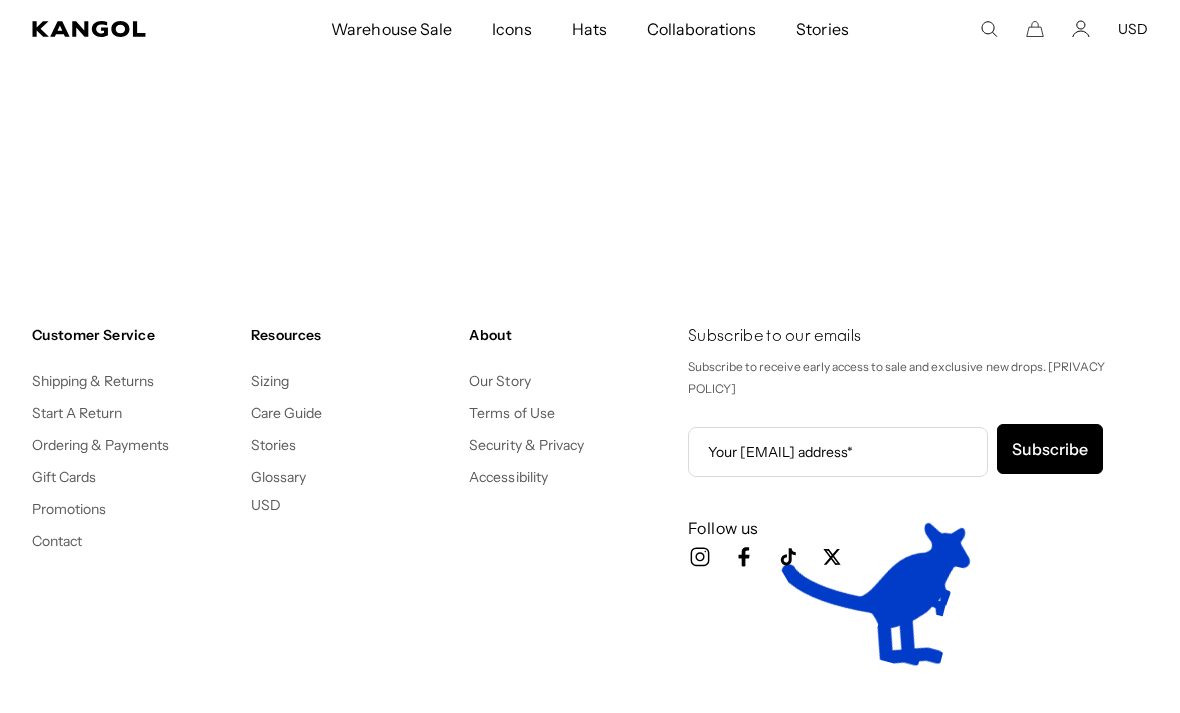 scroll, scrollTop: 174, scrollLeft: 0, axis: vertical 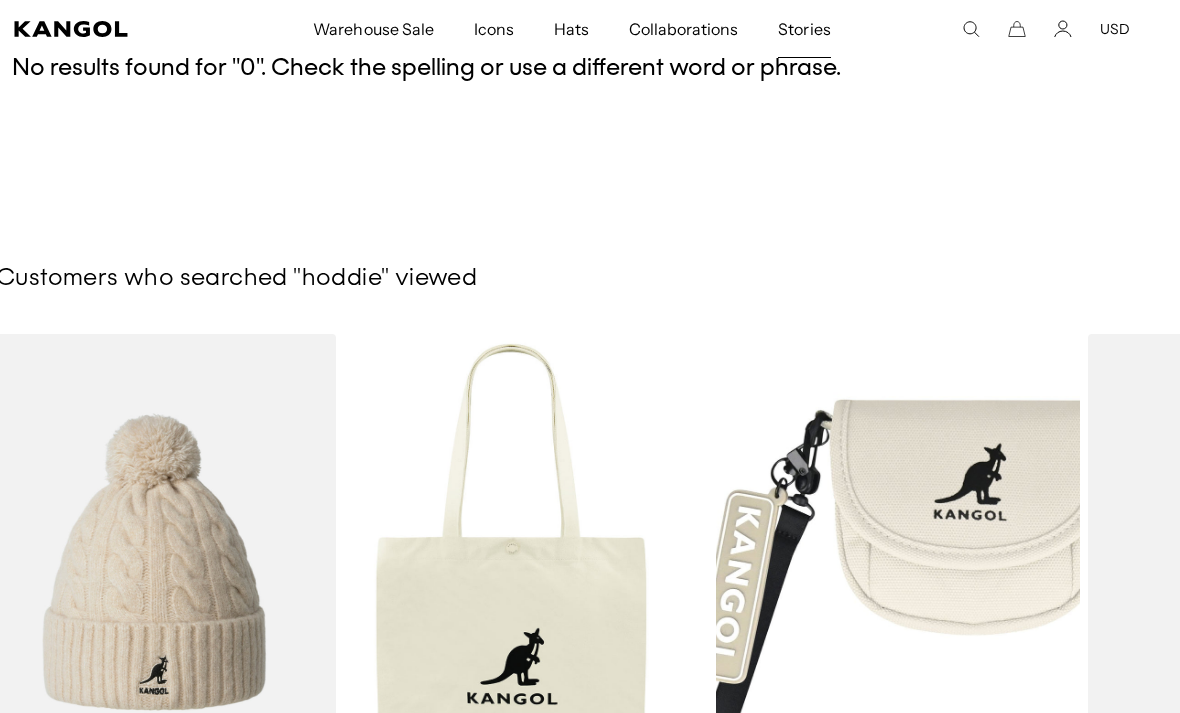 click on "Stories" at bounding box center [804, 29] 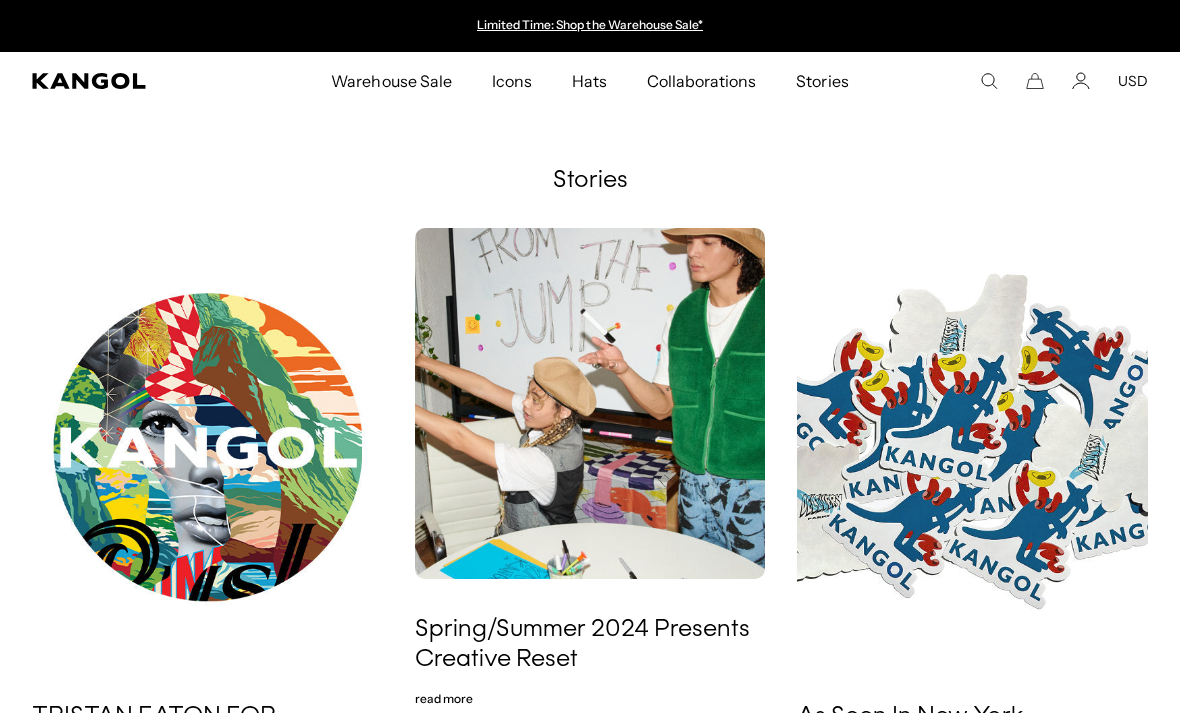scroll, scrollTop: 863, scrollLeft: 0, axis: vertical 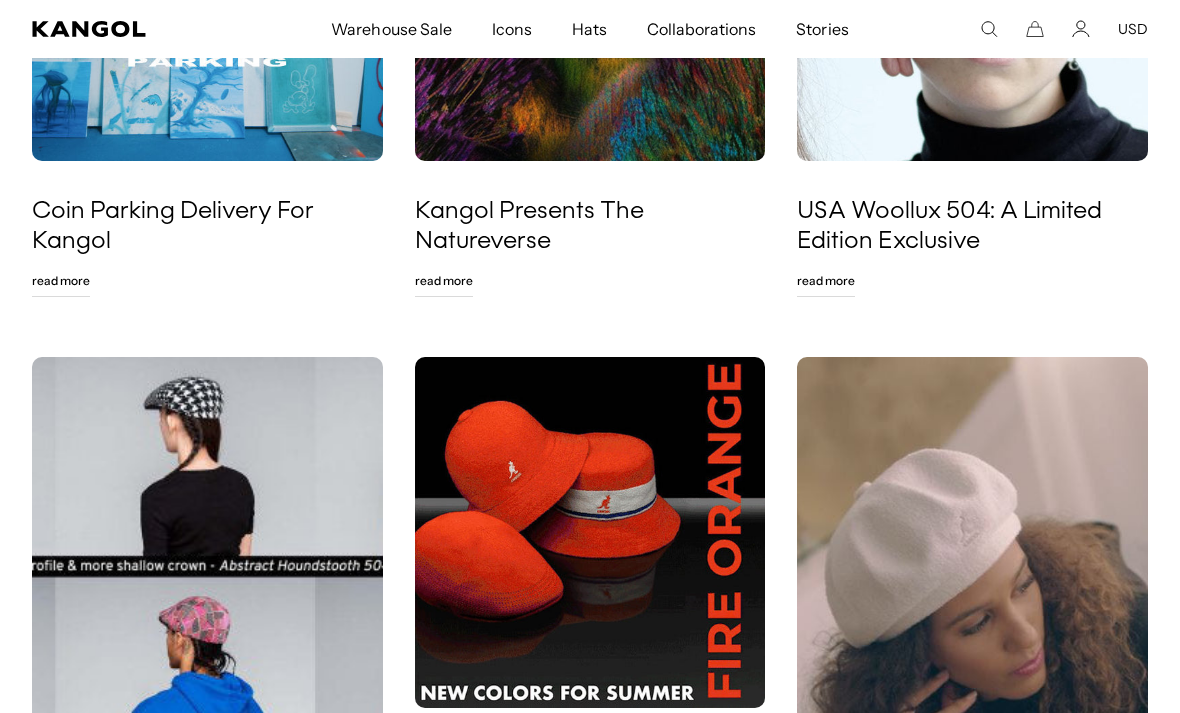 click at bounding box center [989, 29] 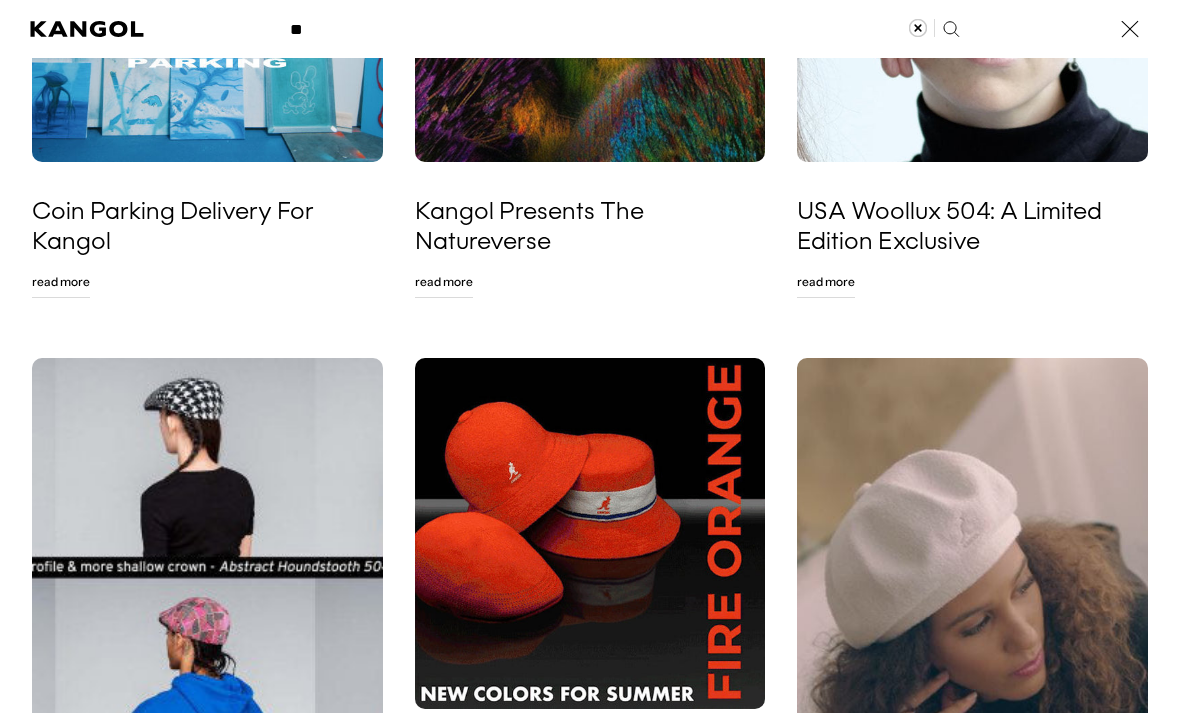 scroll, scrollTop: 0, scrollLeft: 0, axis: both 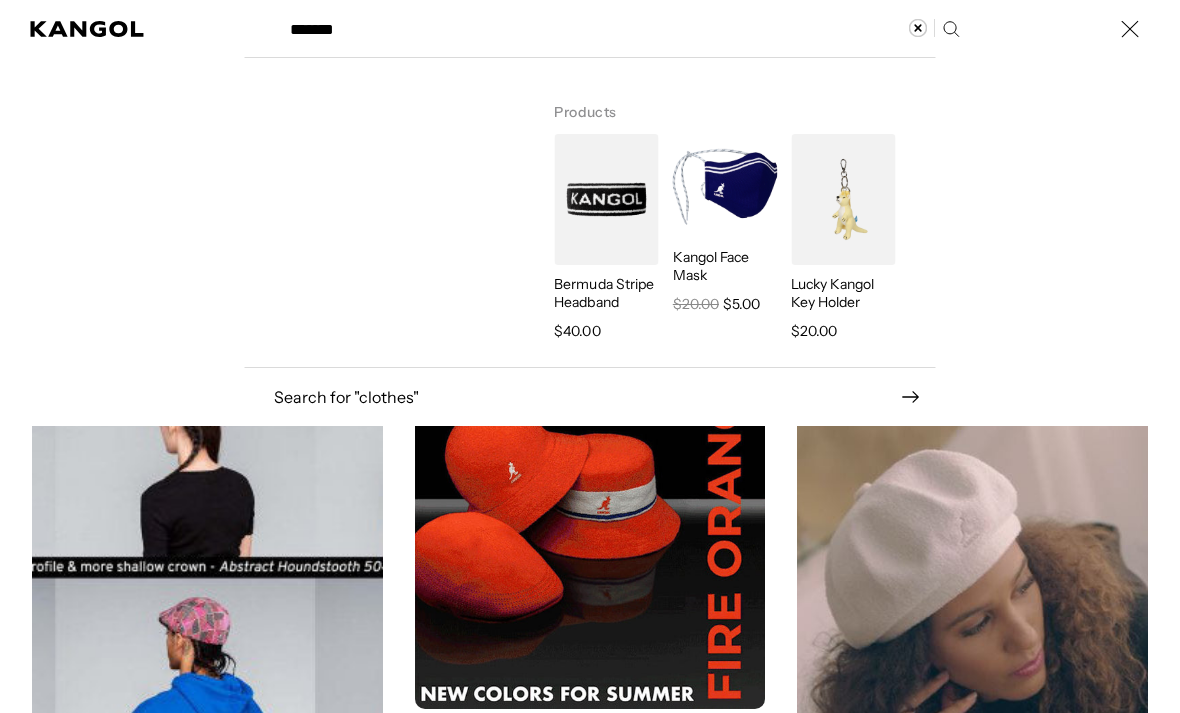 type on "*******" 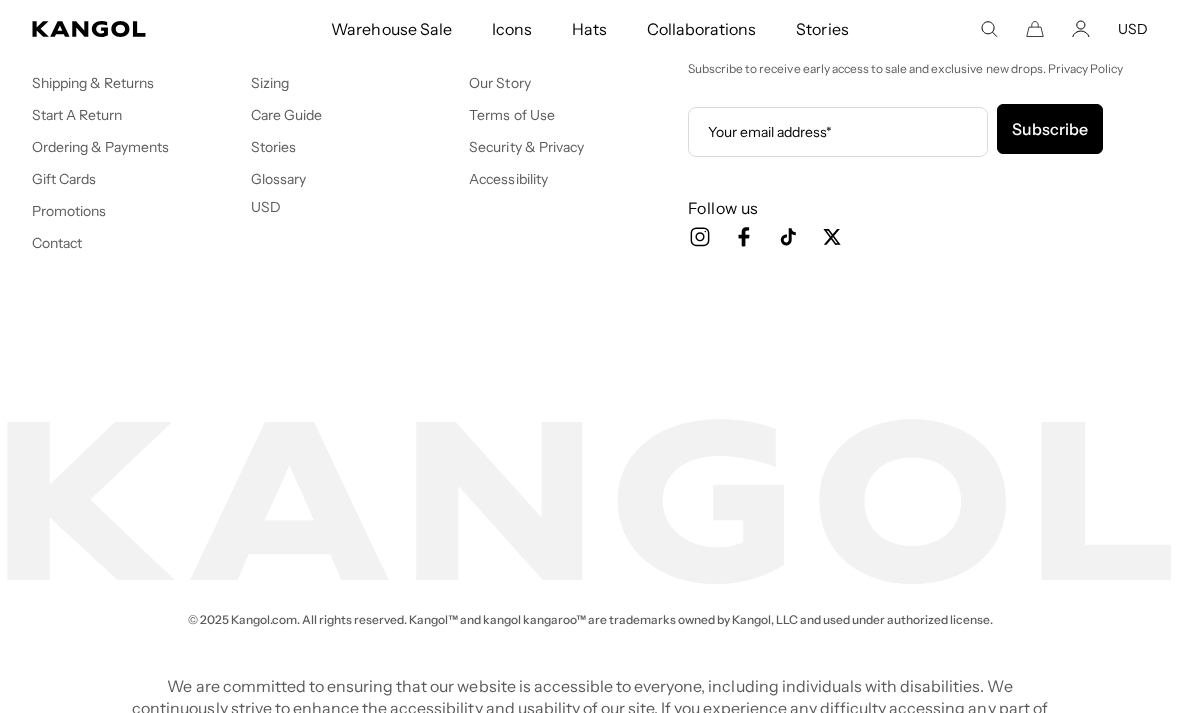 scroll, scrollTop: 0, scrollLeft: 412, axis: horizontal 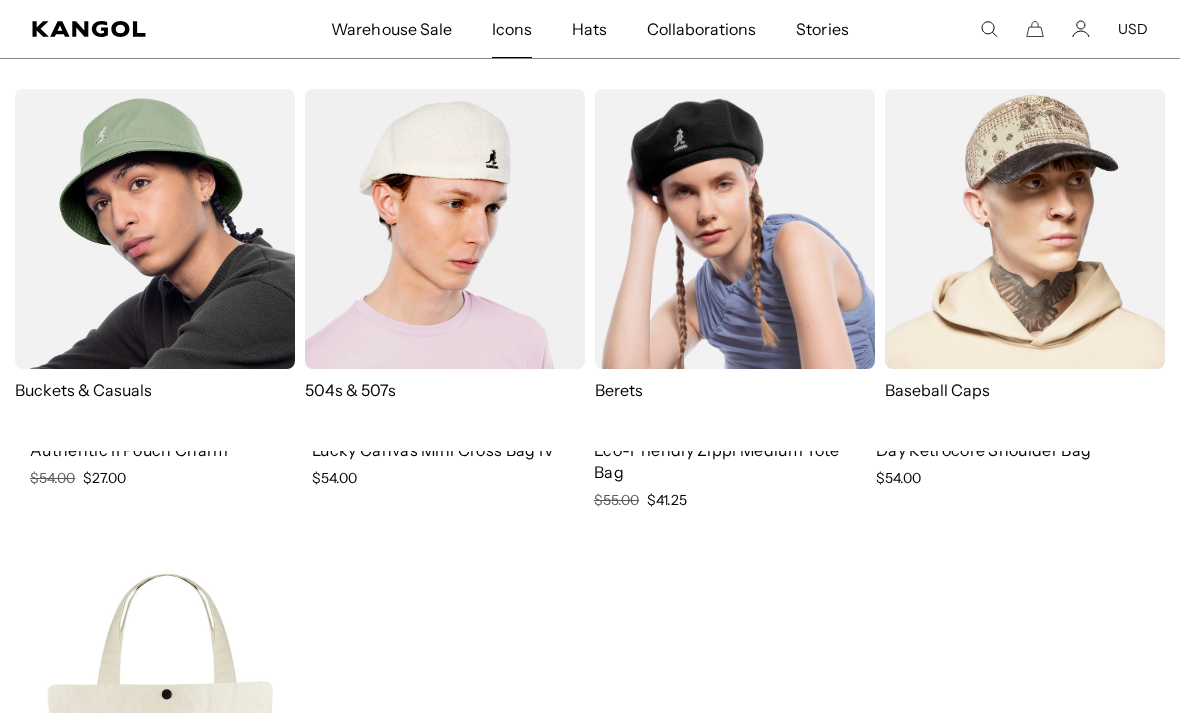 click on "Icons" at bounding box center [512, 29] 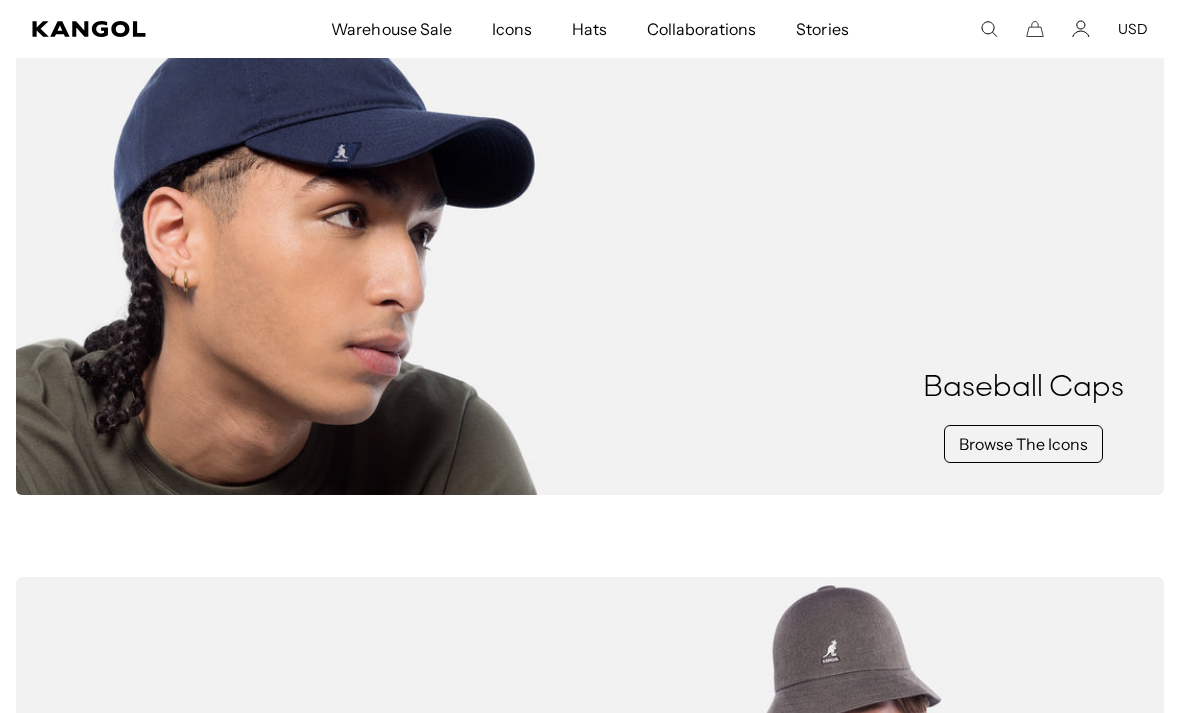 scroll, scrollTop: 1739, scrollLeft: 0, axis: vertical 